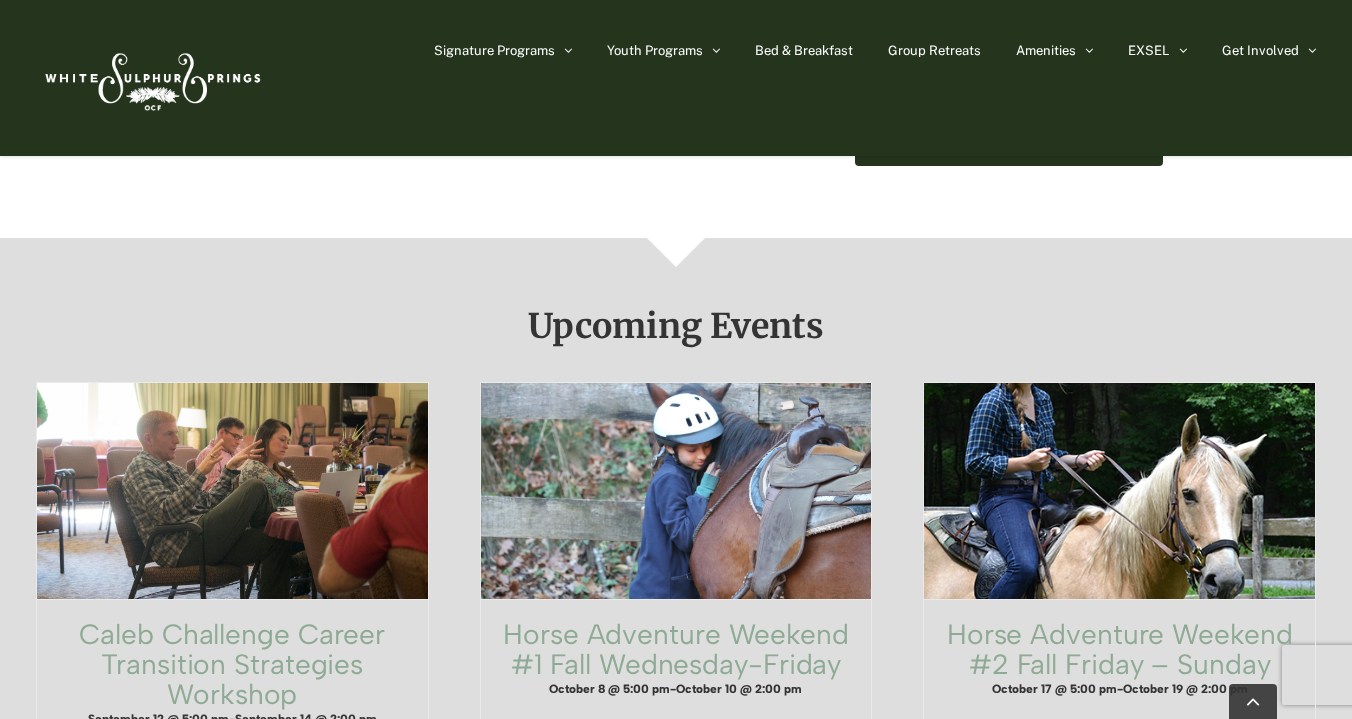 scroll, scrollTop: 0, scrollLeft: 0, axis: both 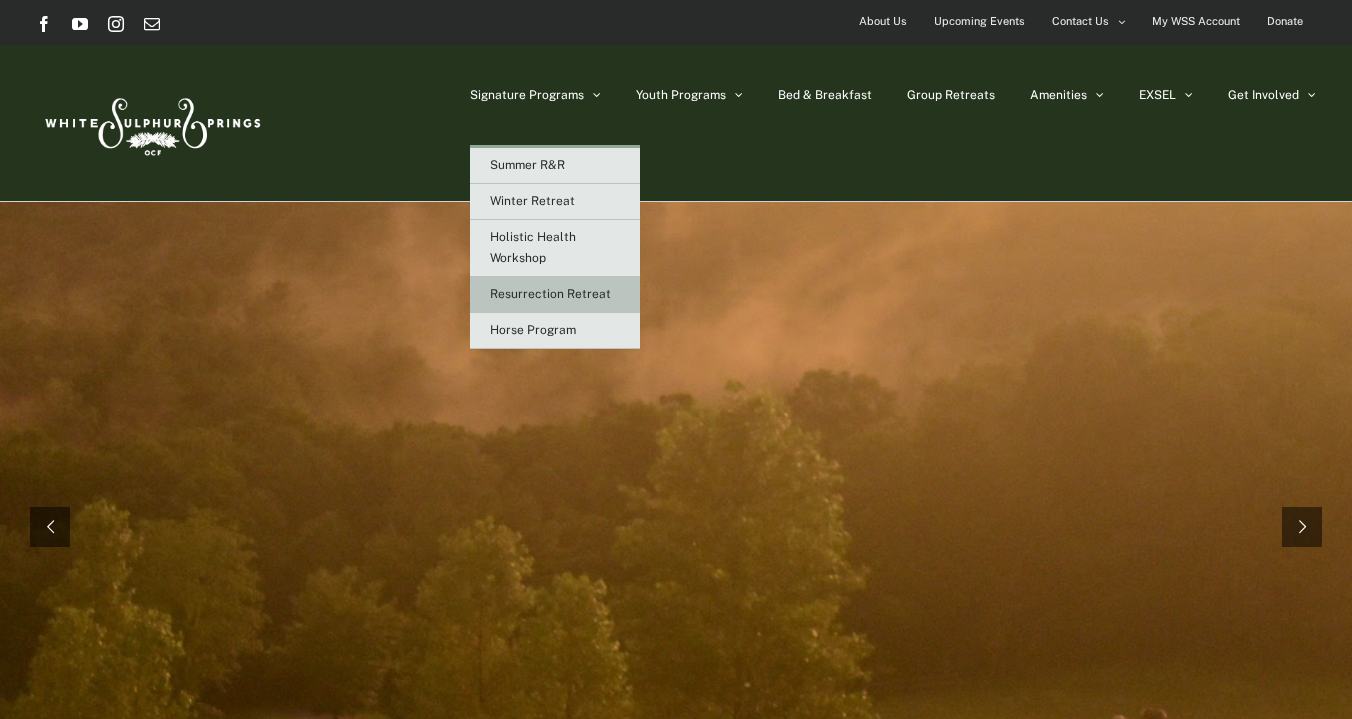 click on "Resurrection Retreat" at bounding box center (550, 294) 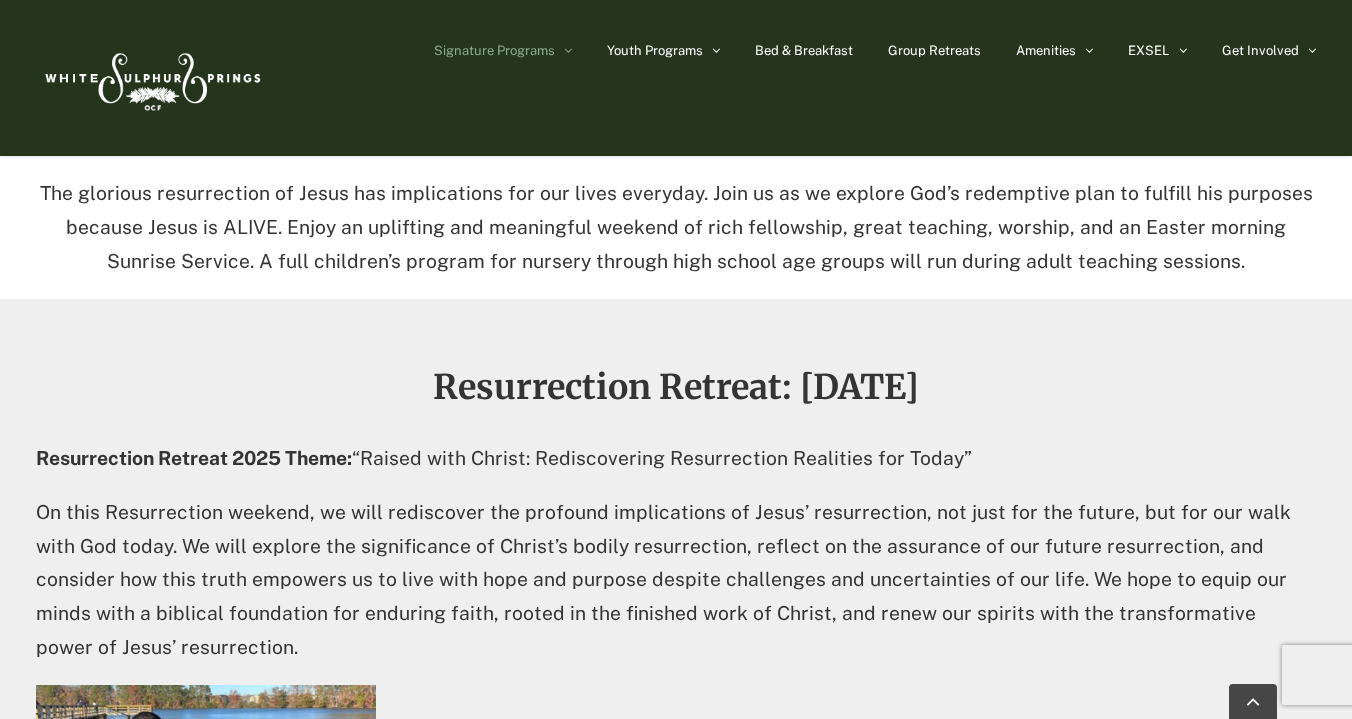 scroll, scrollTop: 804, scrollLeft: 0, axis: vertical 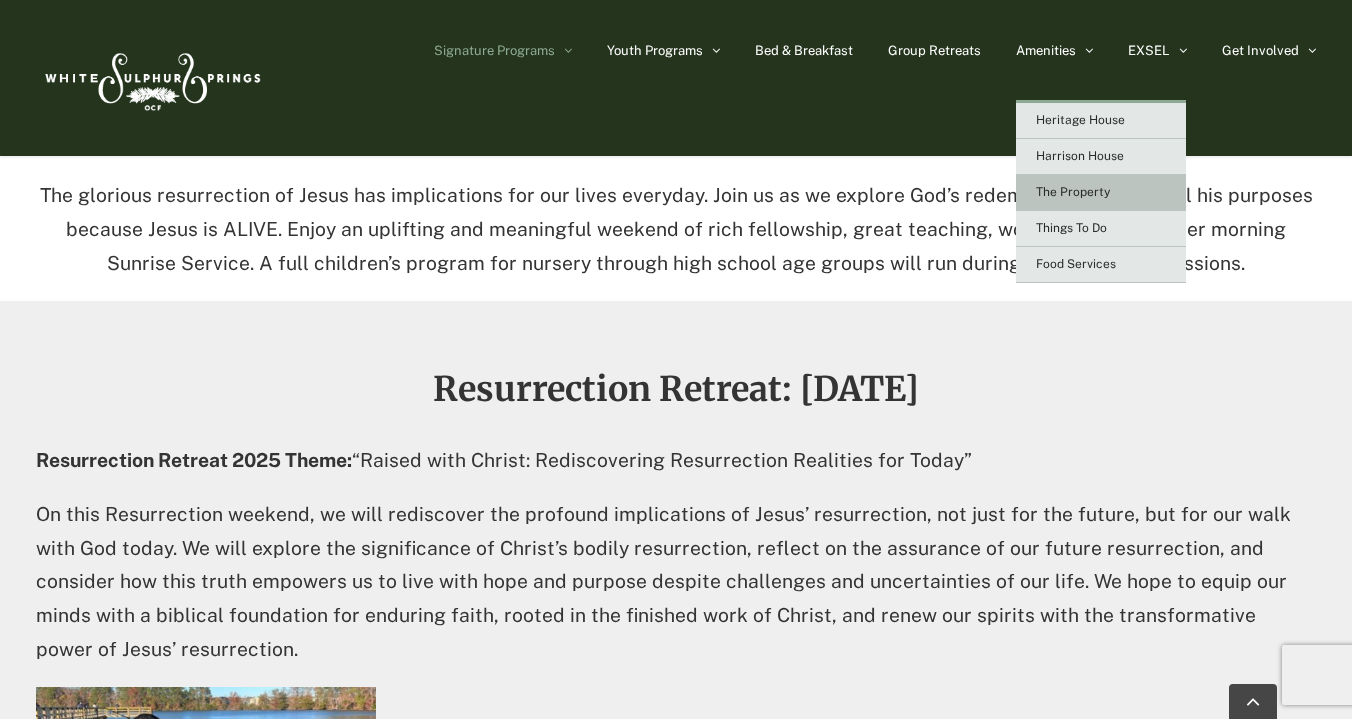 click on "The Property" at bounding box center [1073, 192] 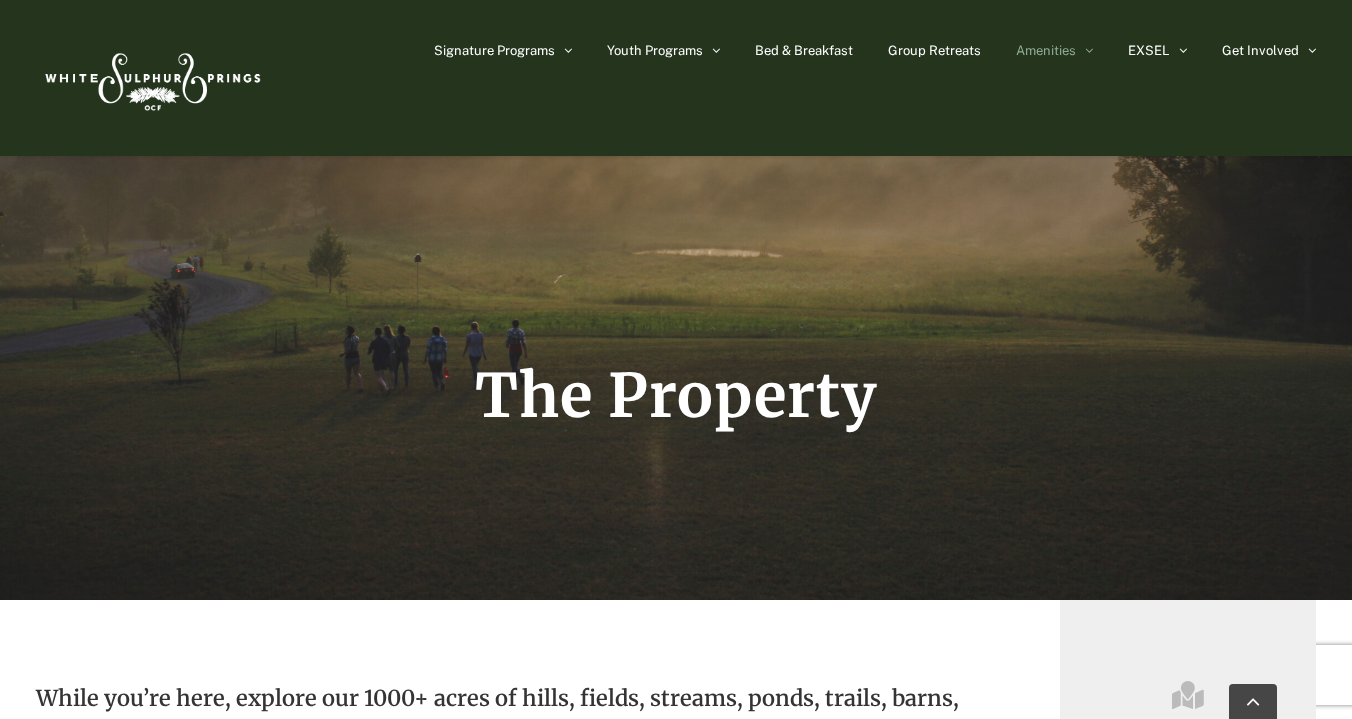 scroll, scrollTop: 0, scrollLeft: 0, axis: both 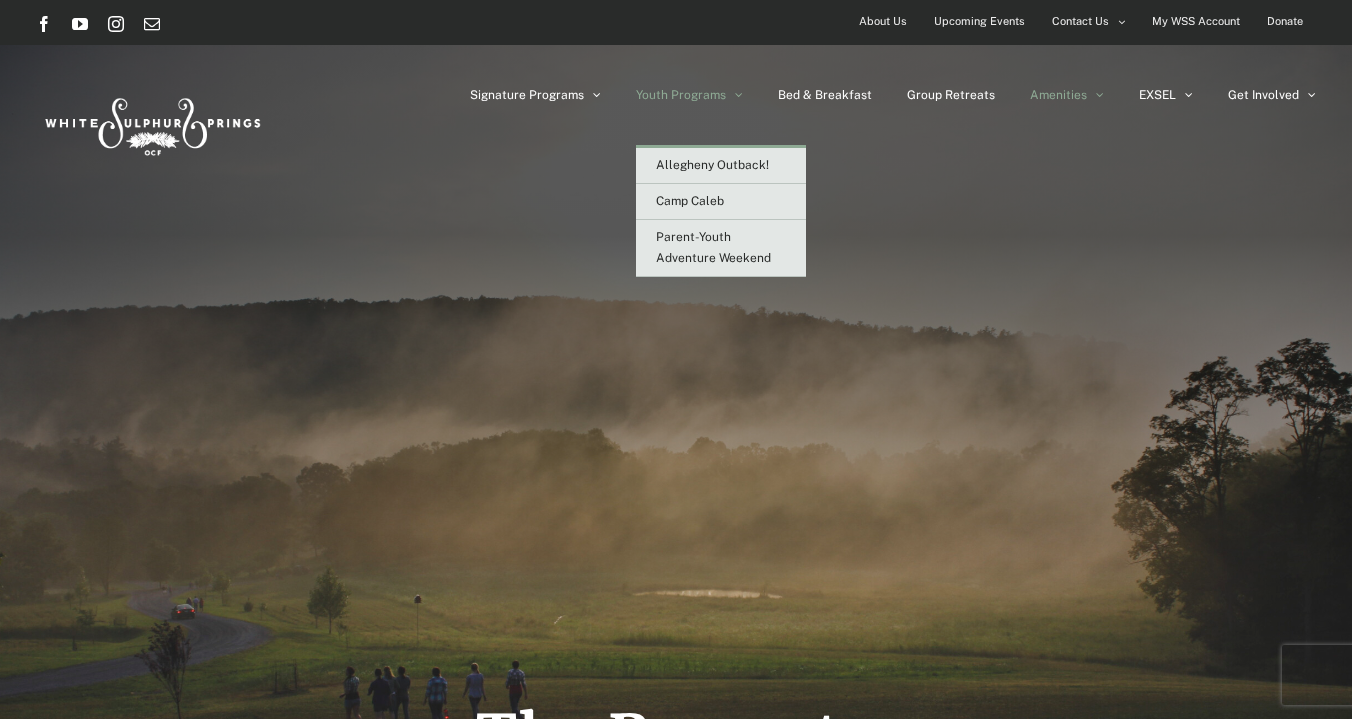 click on "Youth Programs" at bounding box center (689, 95) 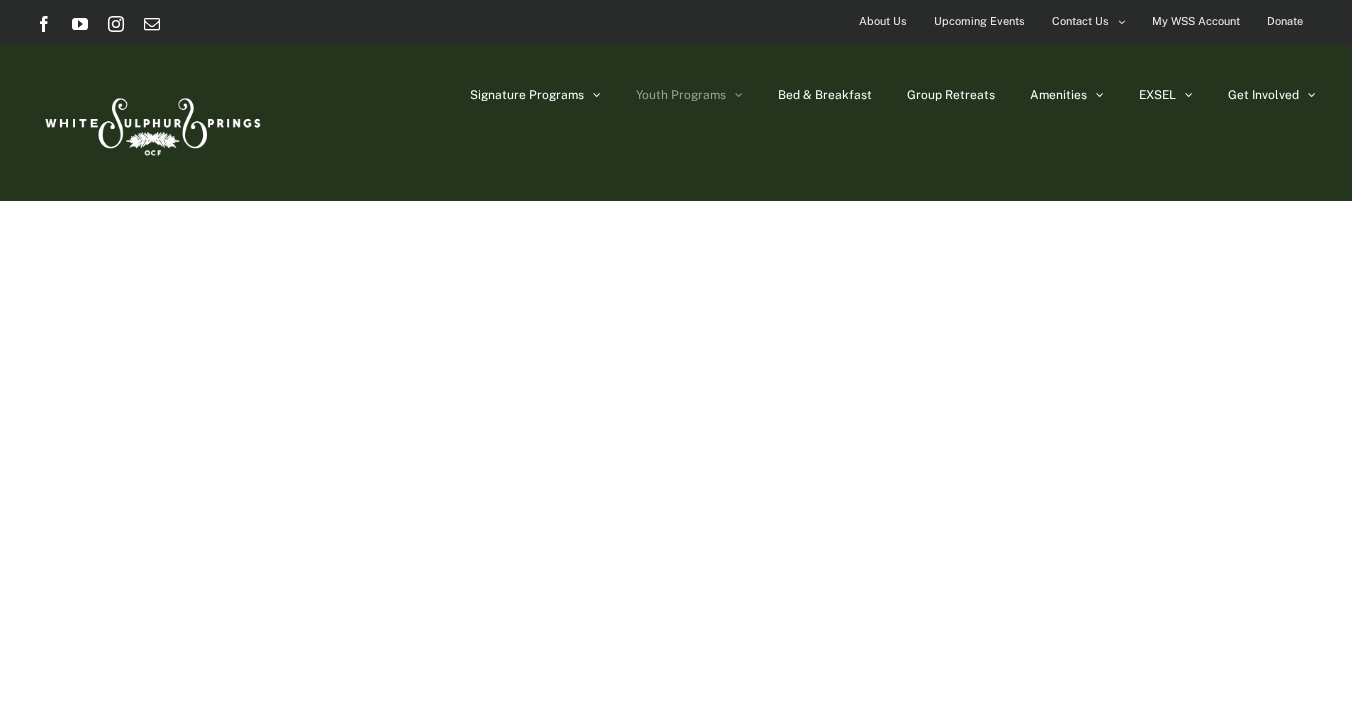 scroll, scrollTop: 0, scrollLeft: 0, axis: both 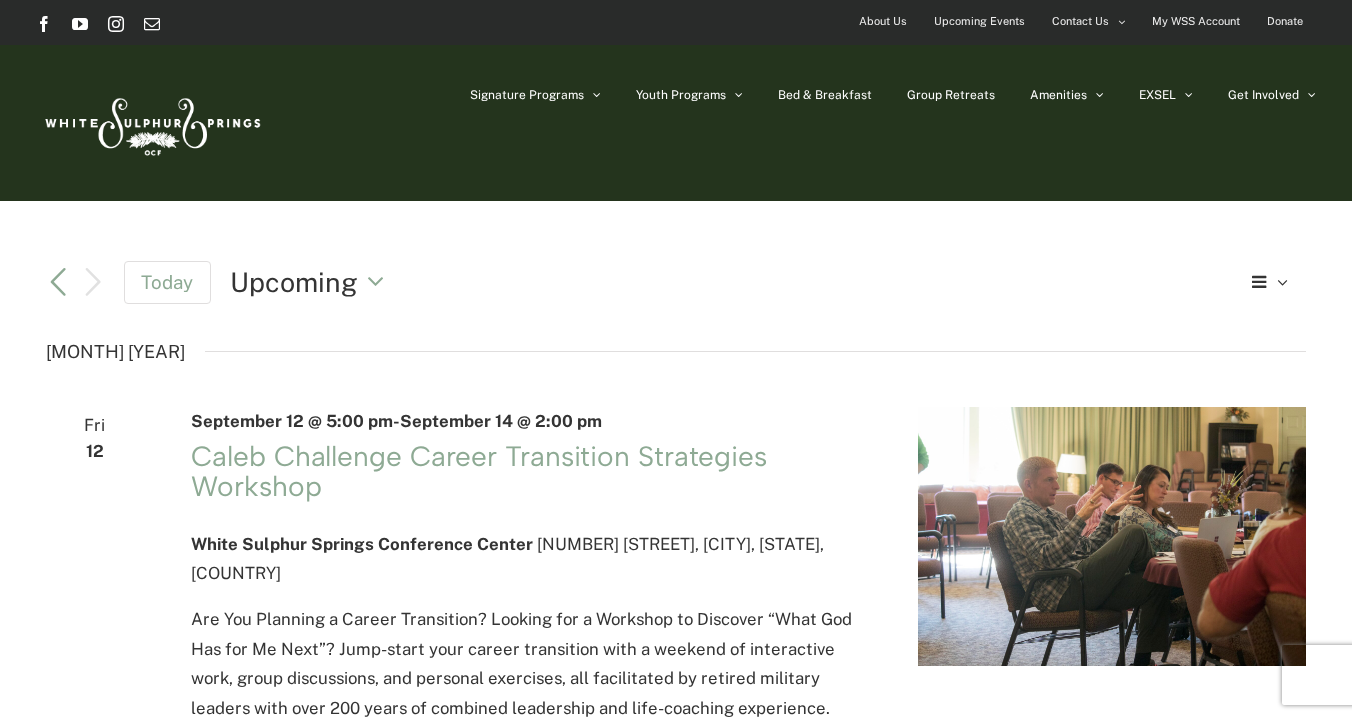 click at bounding box center [151, 123] 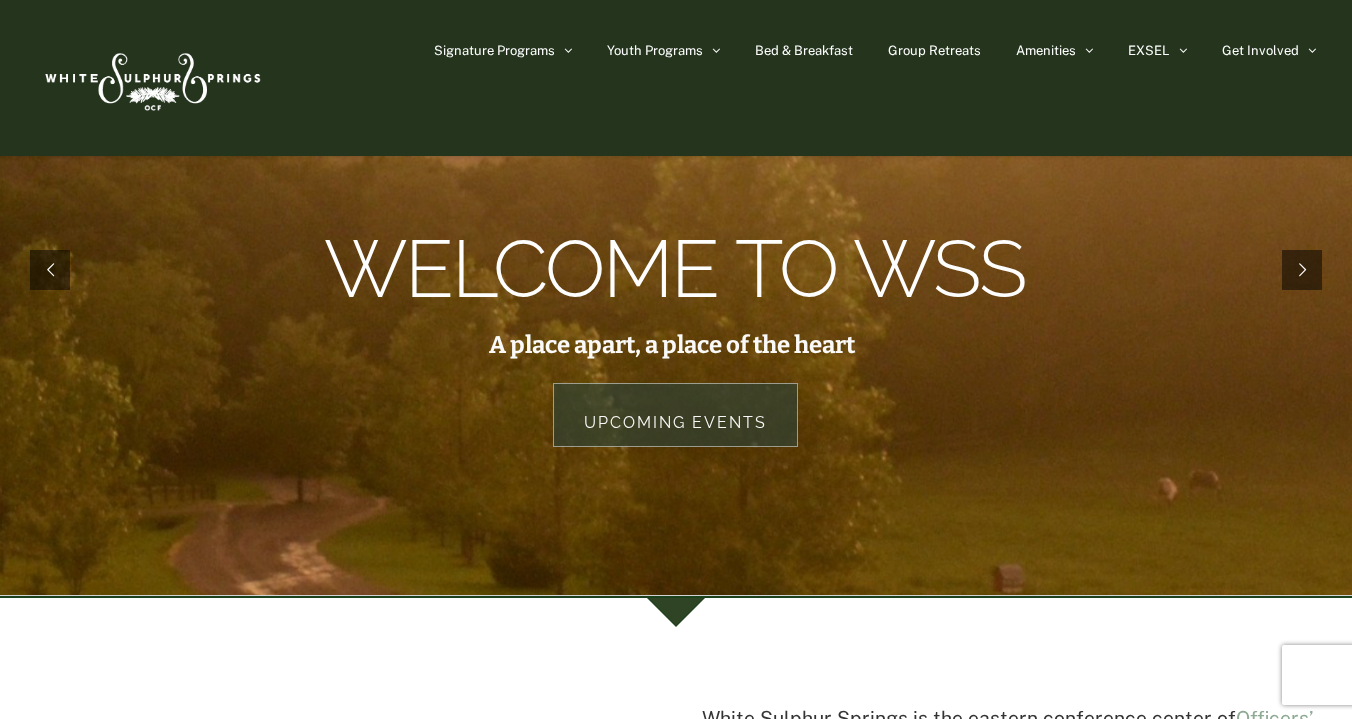 scroll, scrollTop: 56, scrollLeft: 0, axis: vertical 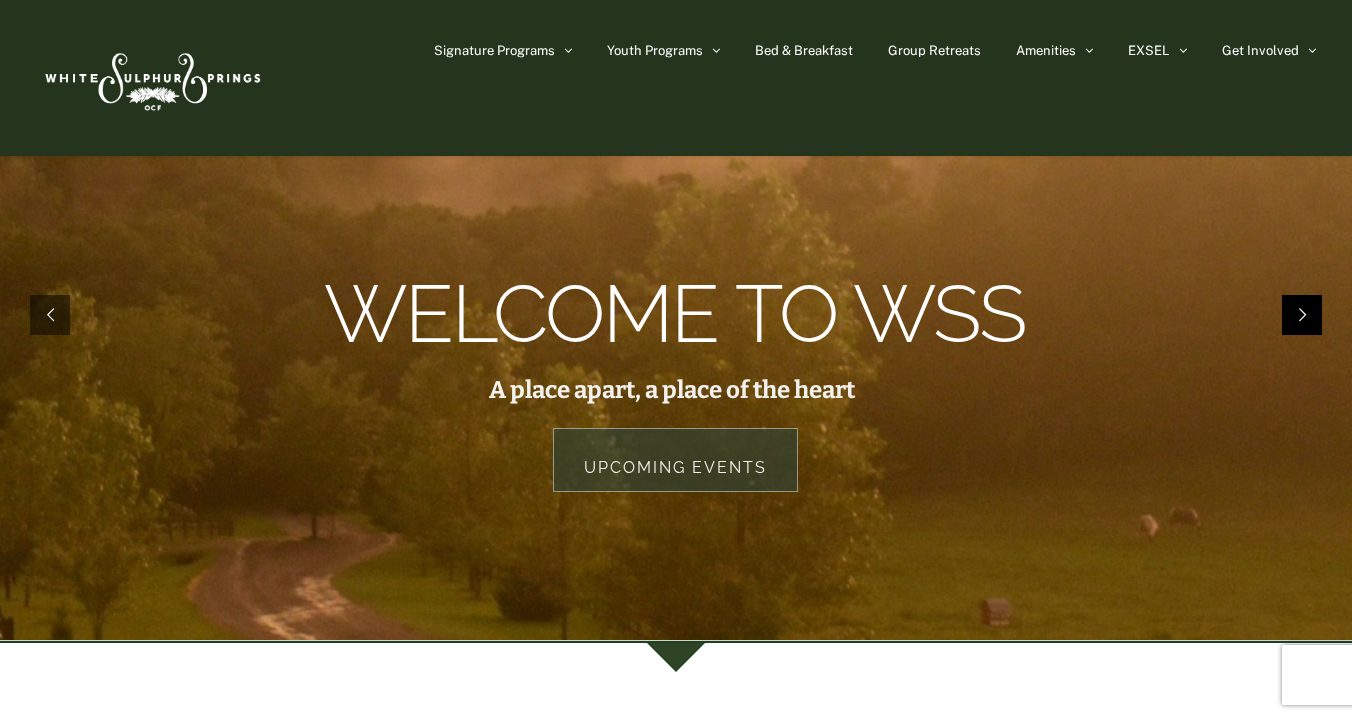click at bounding box center [1302, 315] 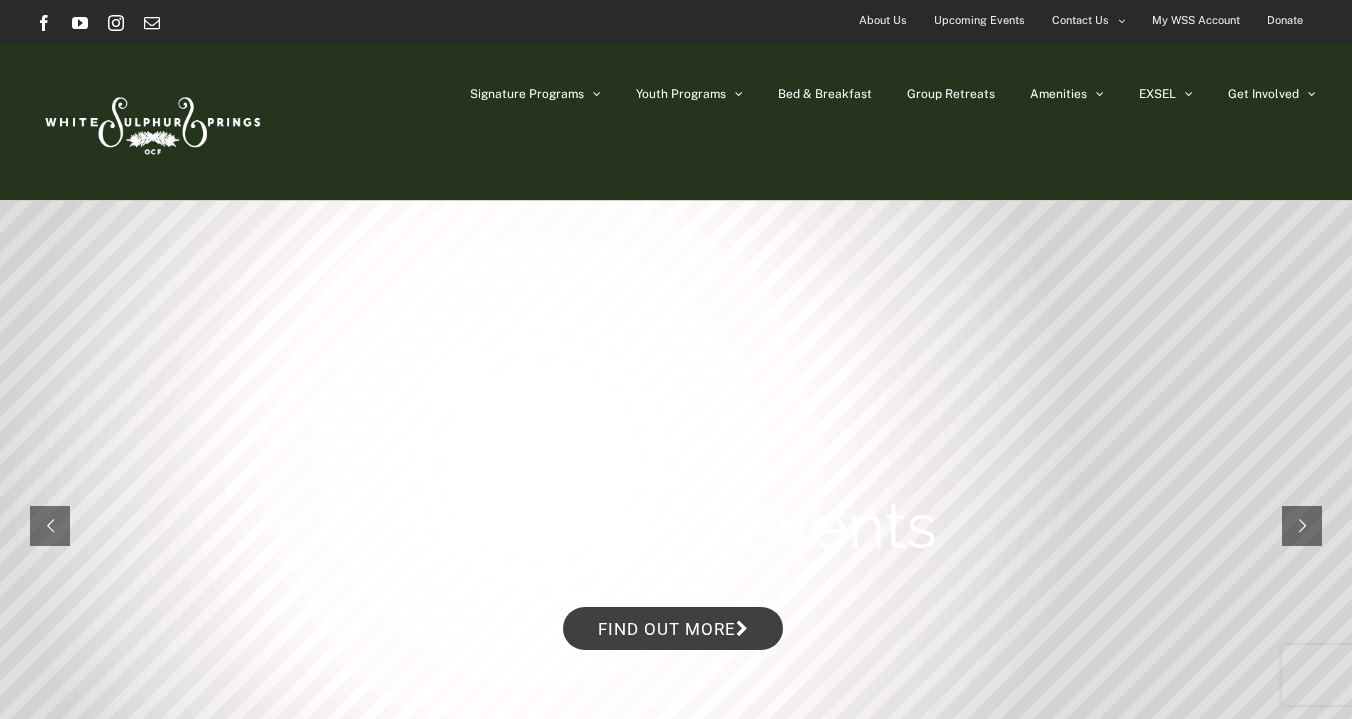scroll, scrollTop: 0, scrollLeft: 0, axis: both 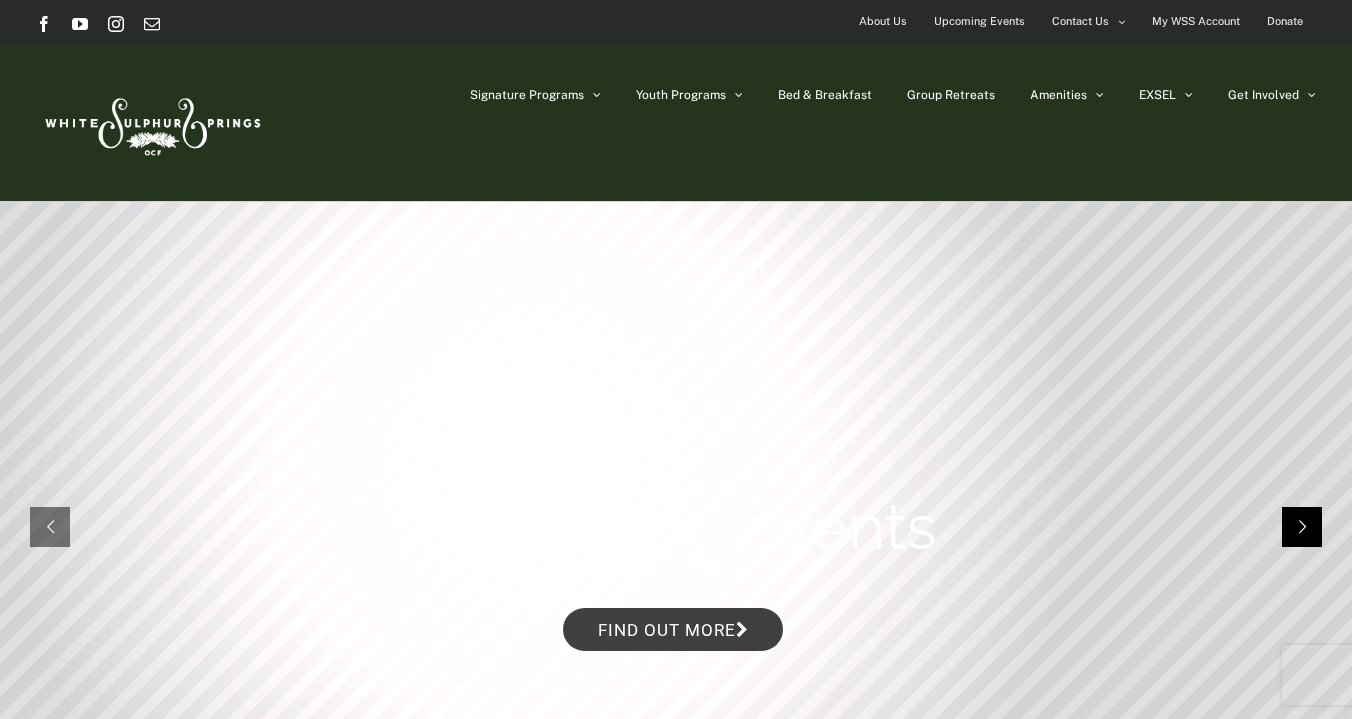 click at bounding box center (1302, 527) 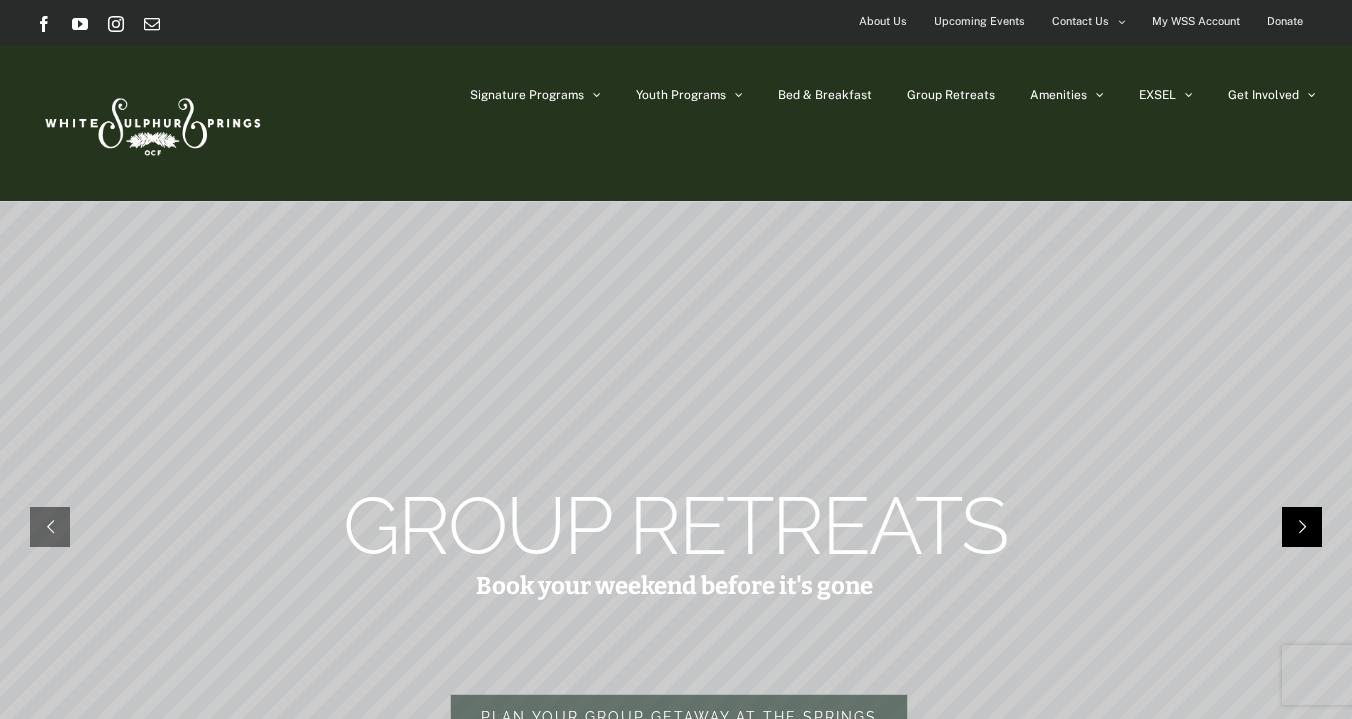 click at bounding box center (1302, 527) 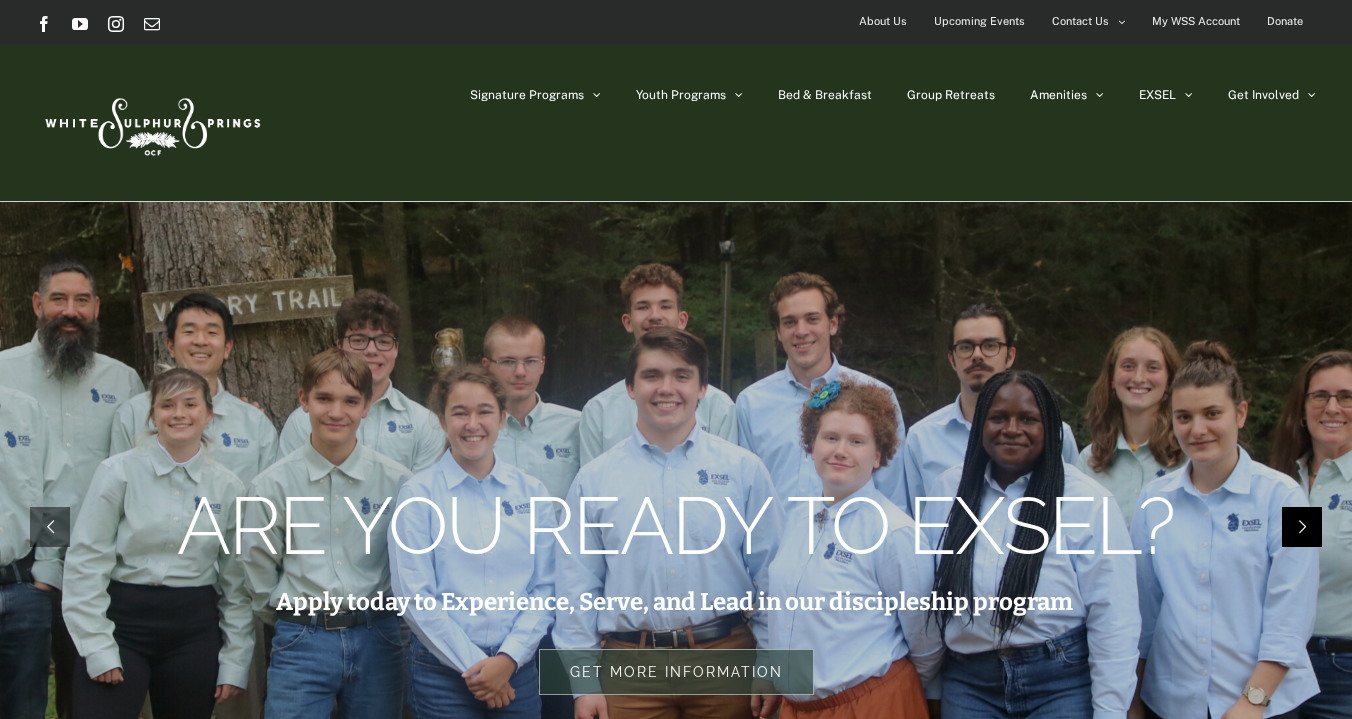 click at bounding box center (1302, 527) 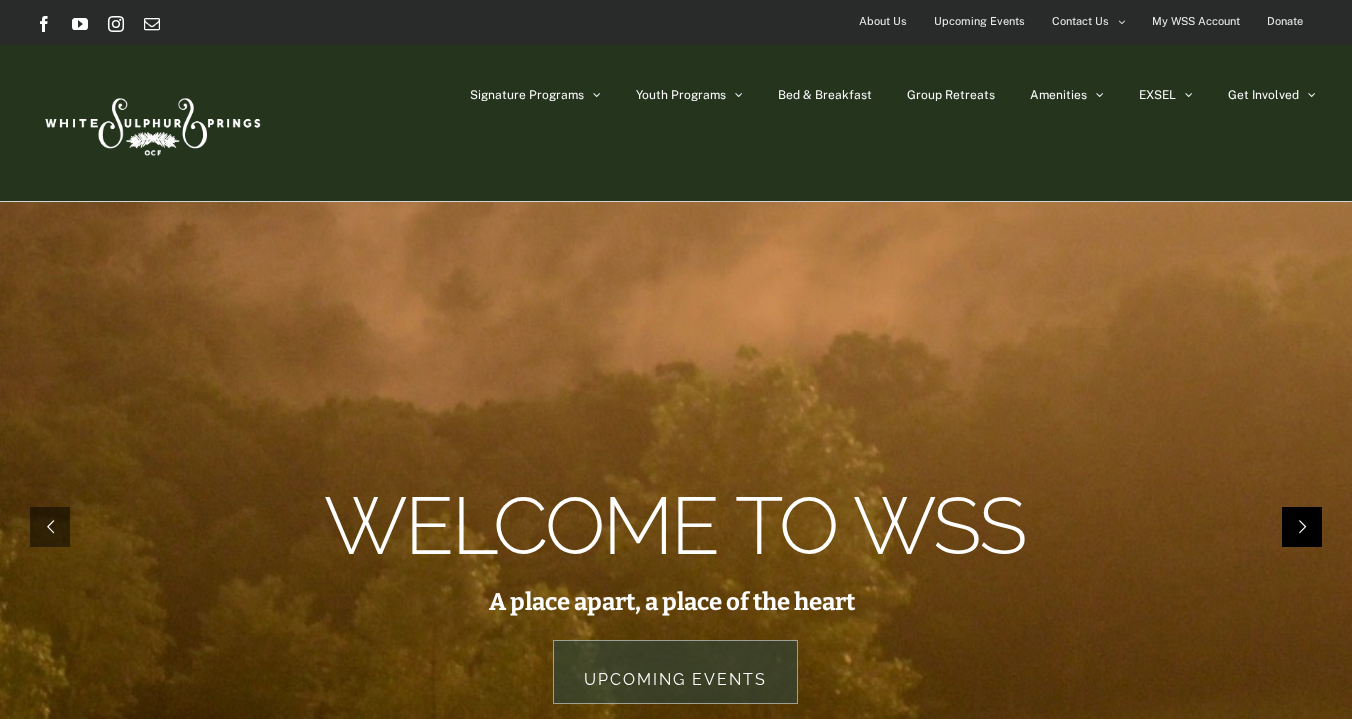 click at bounding box center [1302, 527] 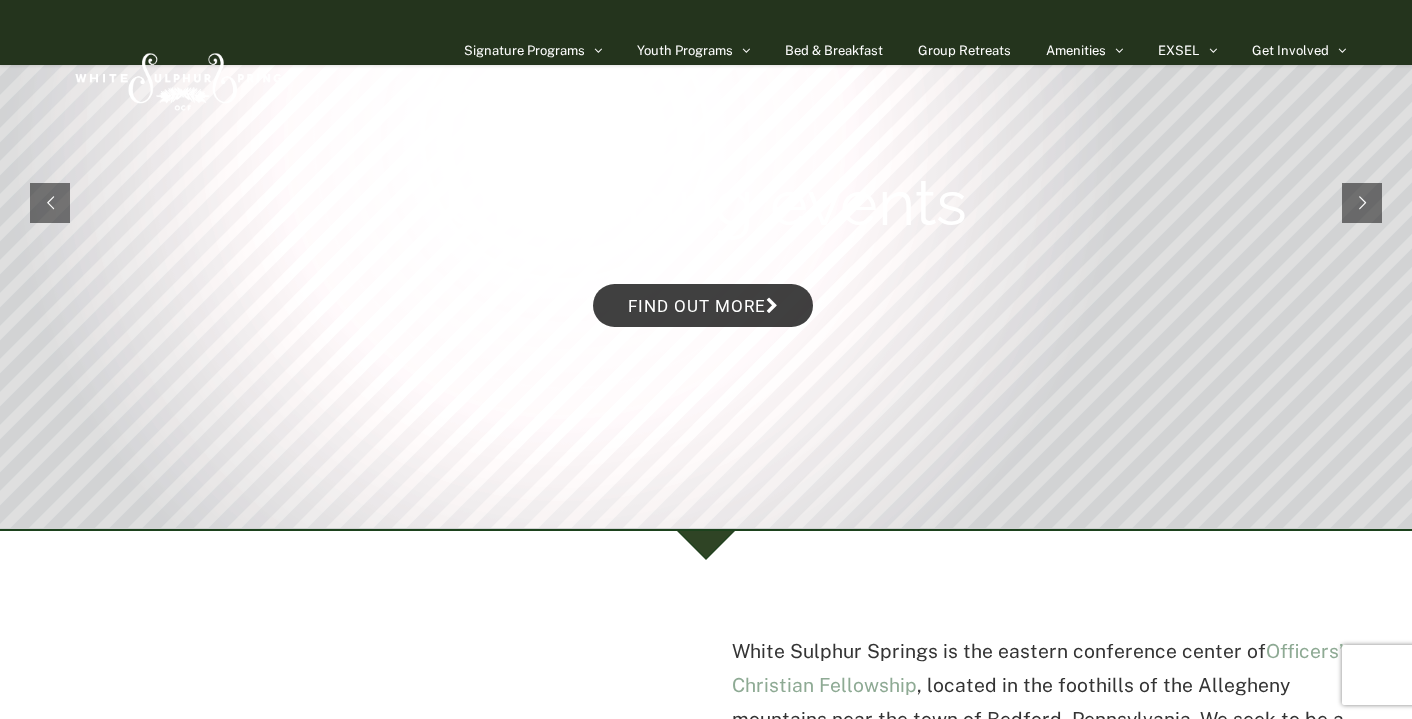 scroll, scrollTop: 0, scrollLeft: 0, axis: both 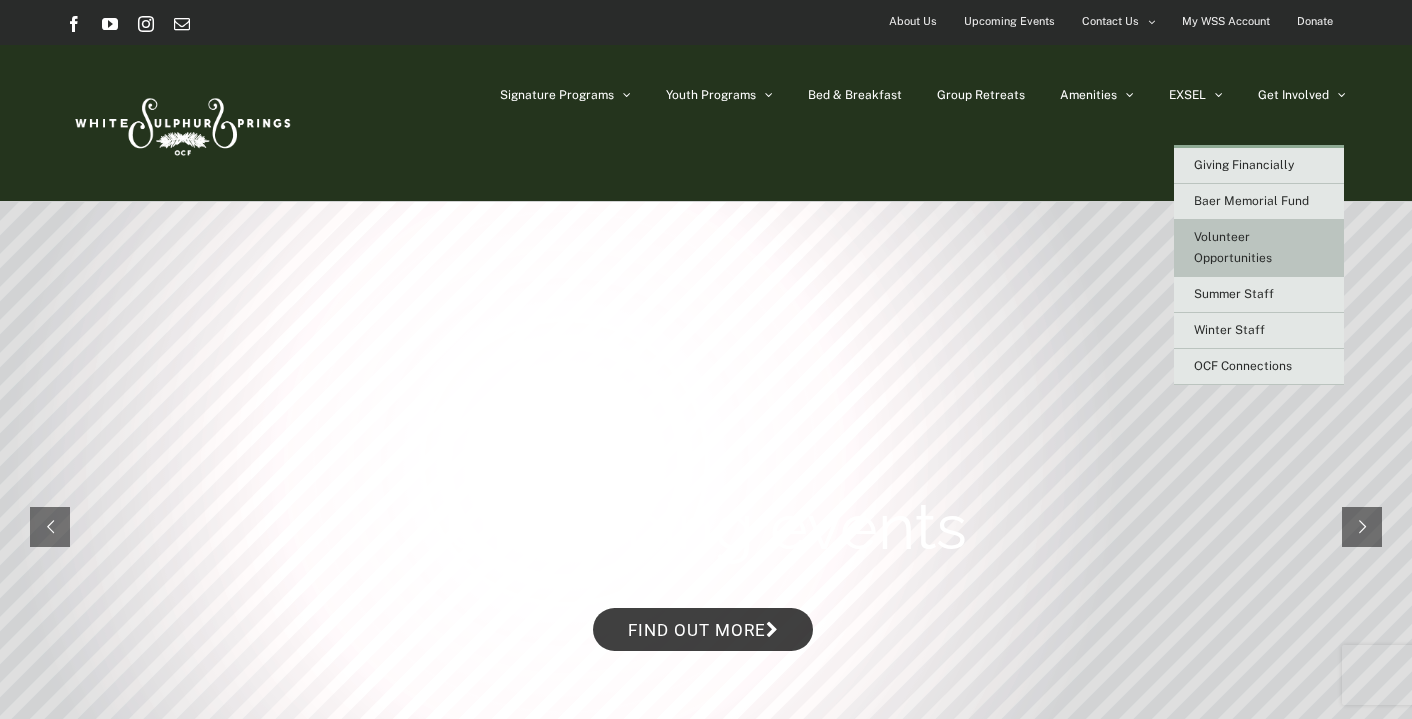 click on "Volunteer Opportunities" at bounding box center [1259, 248] 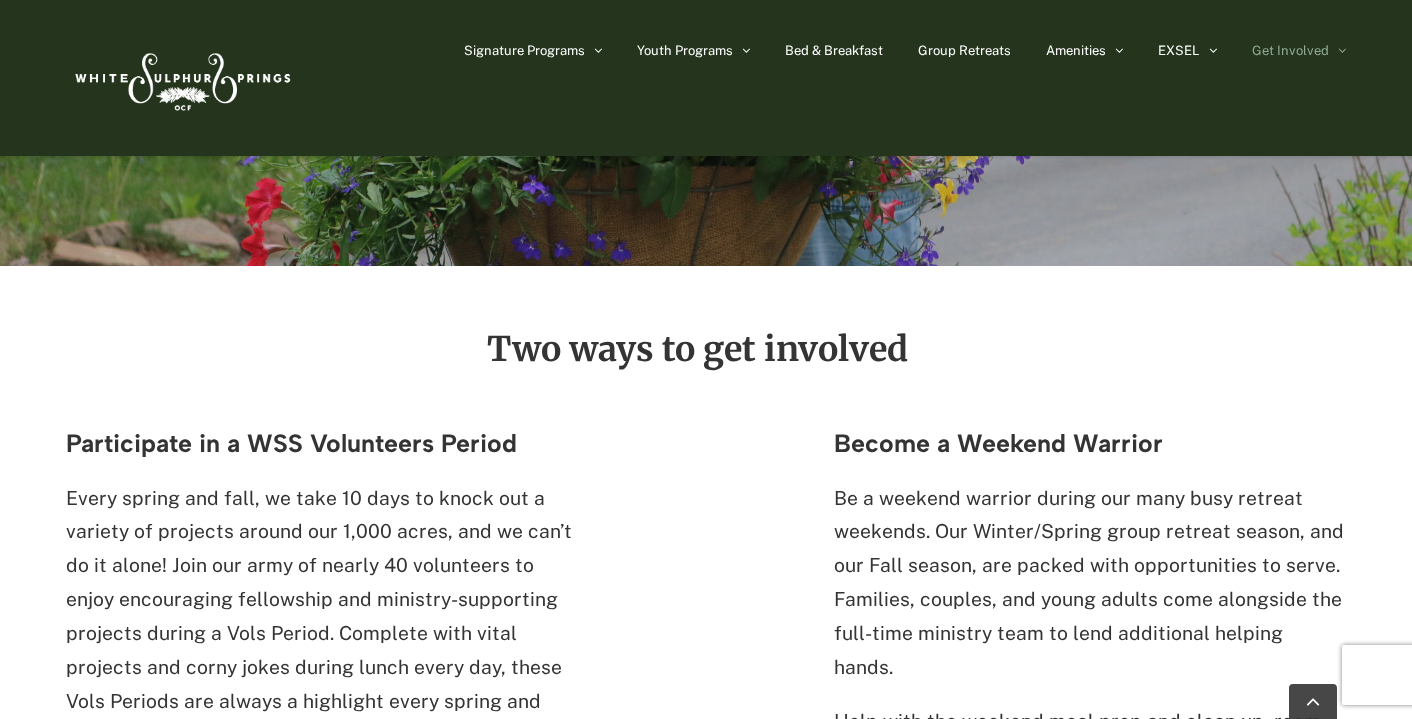 scroll, scrollTop: 212, scrollLeft: 0, axis: vertical 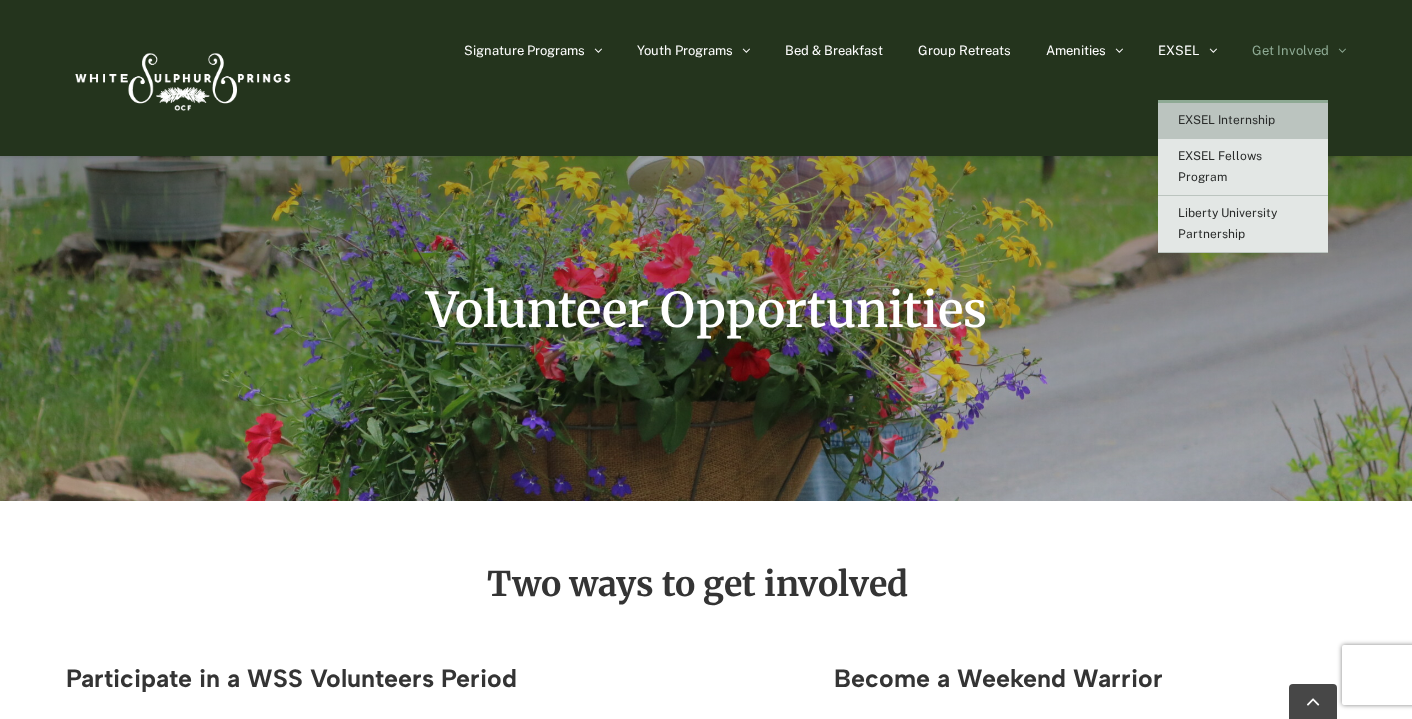 click on "EXSEL Internship" at bounding box center [1226, 120] 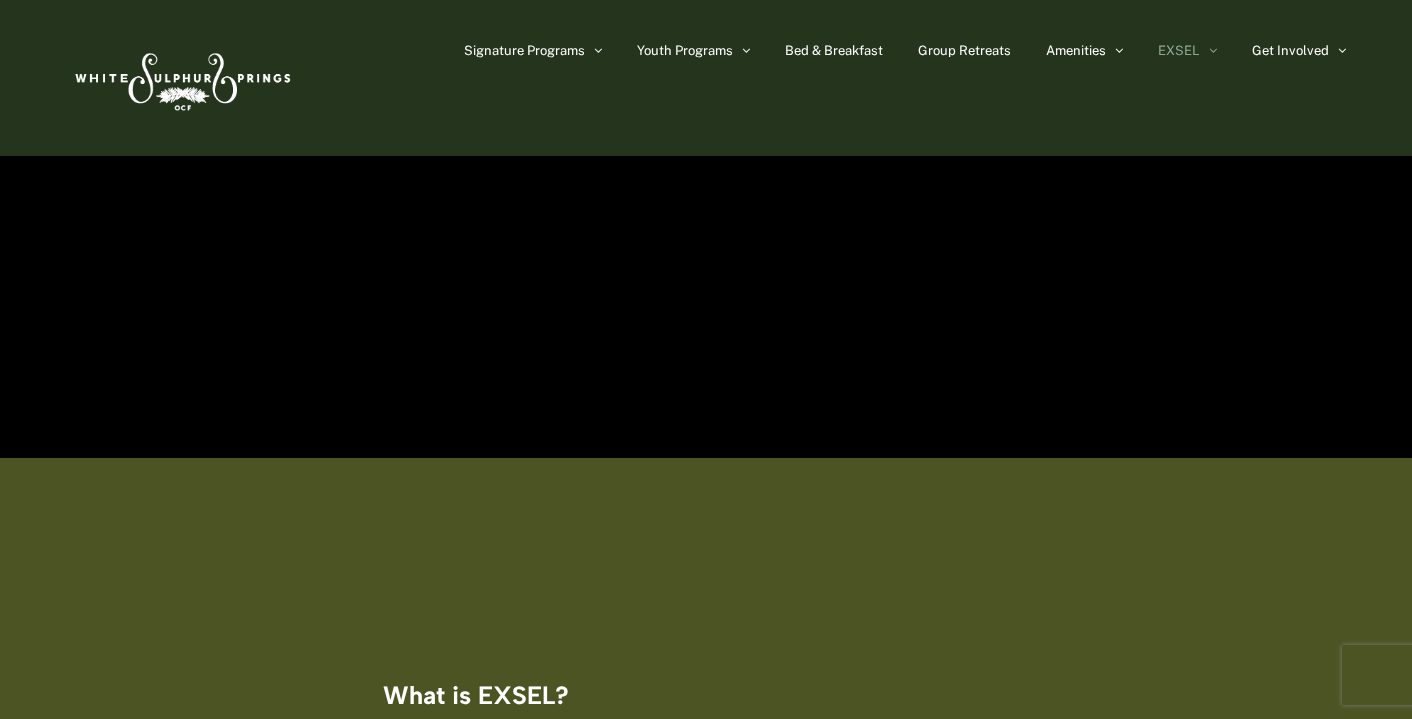 scroll, scrollTop: 127, scrollLeft: 0, axis: vertical 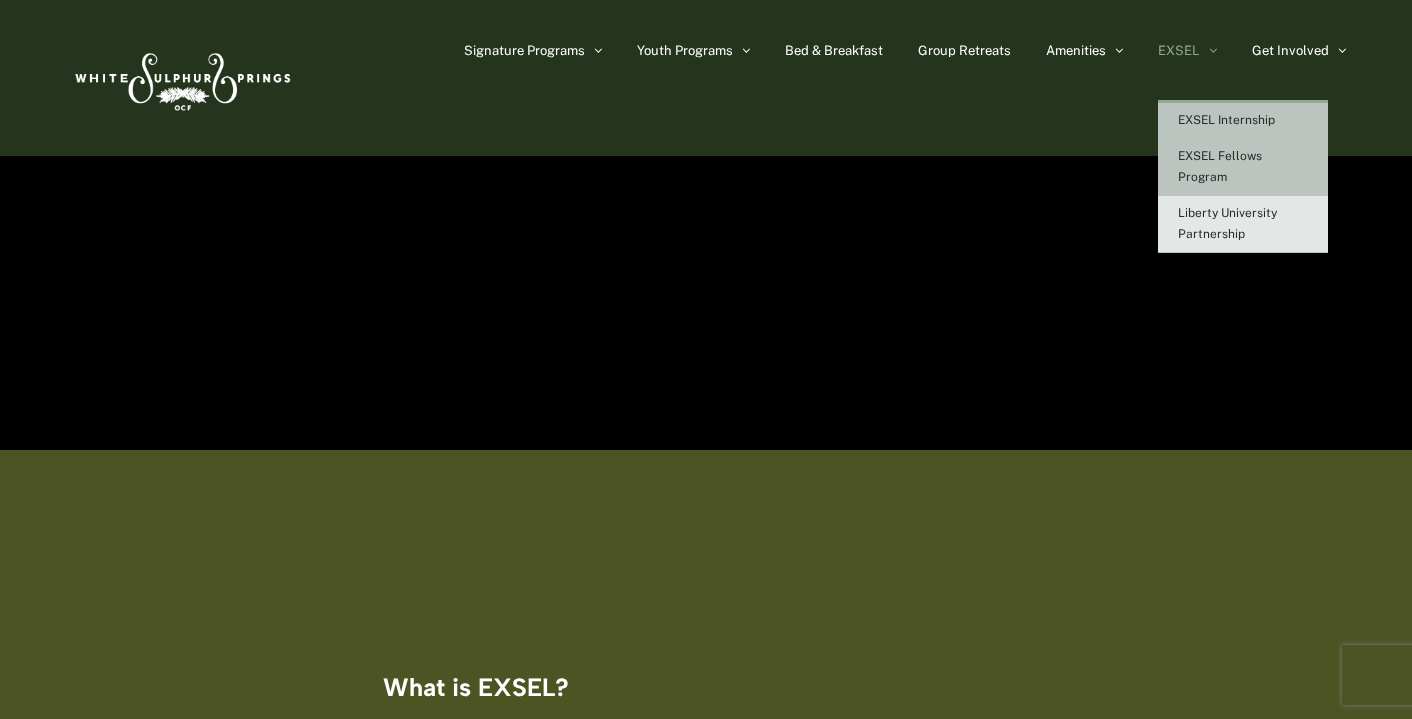 click on "EXSEL Fellows Program" at bounding box center (1220, 166) 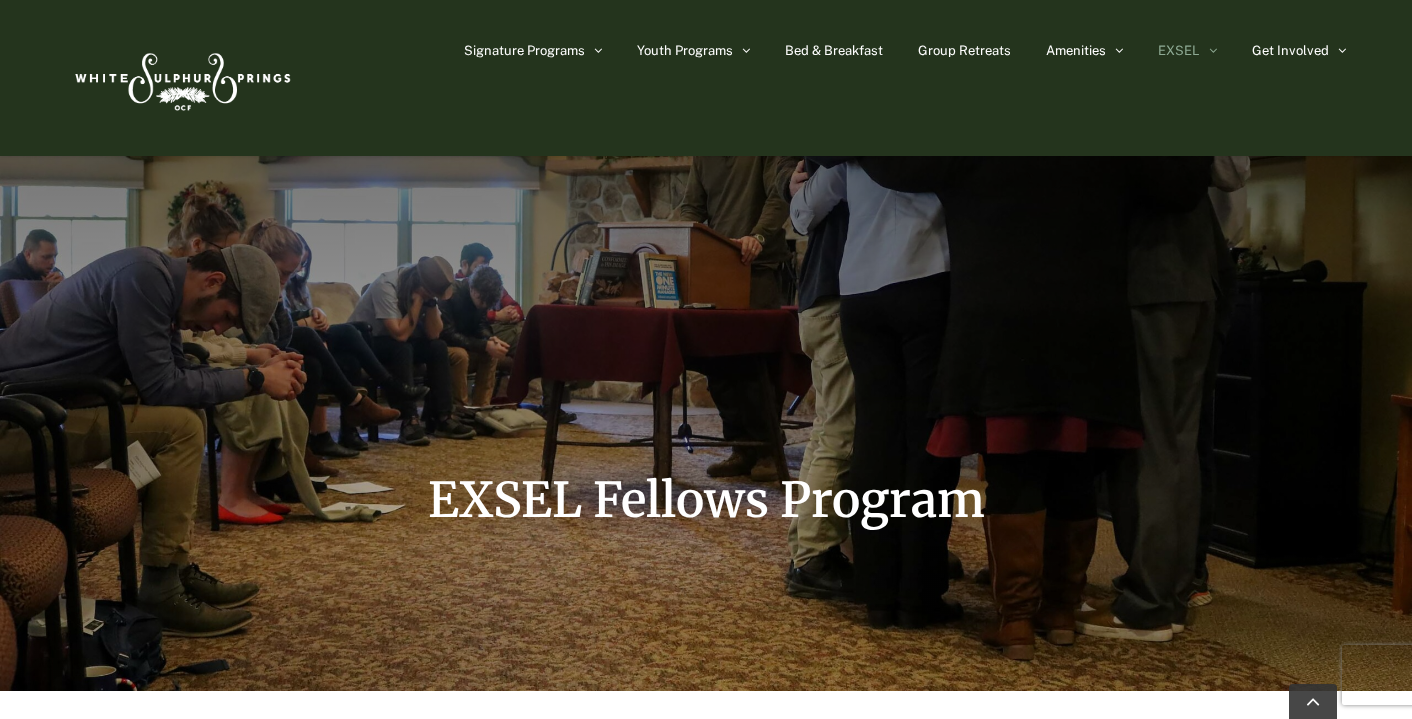 scroll, scrollTop: 0, scrollLeft: 0, axis: both 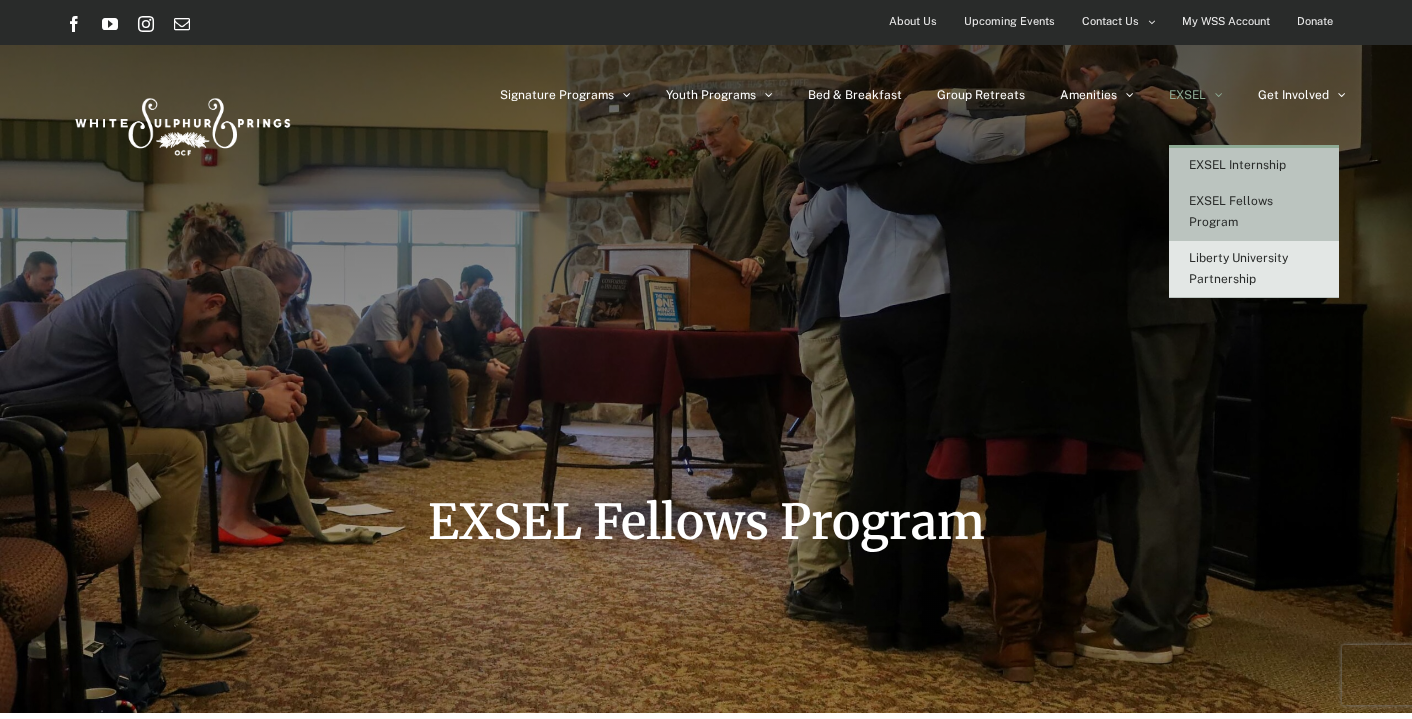click on "EXSEL Internship" at bounding box center (1237, 165) 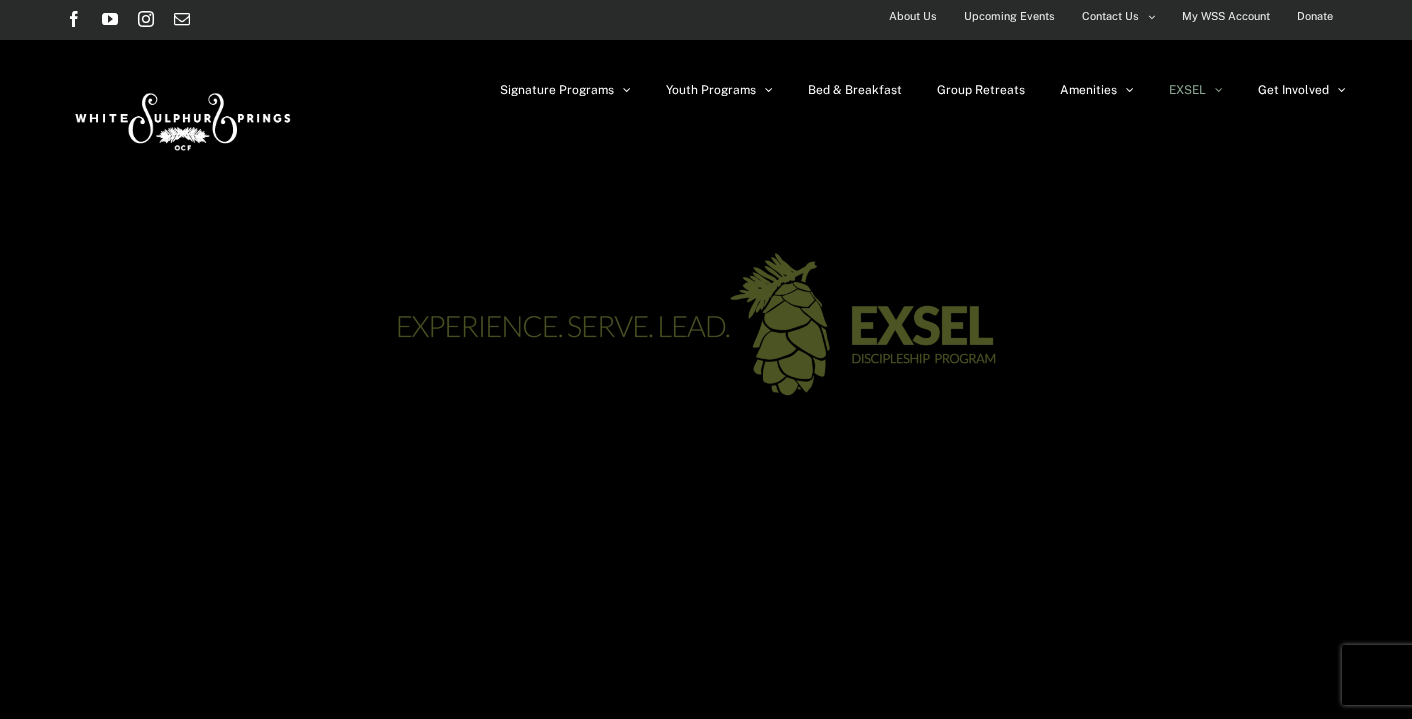 scroll, scrollTop: 0, scrollLeft: 0, axis: both 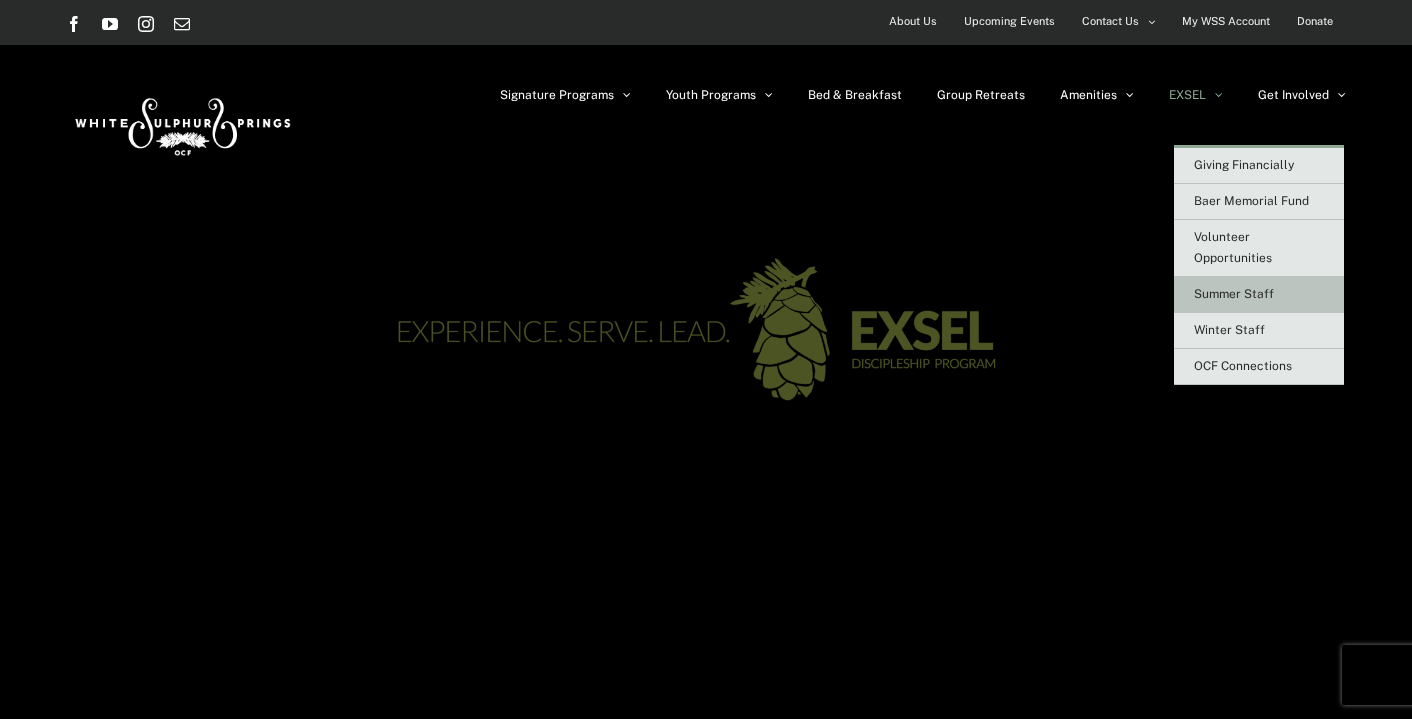click on "Summer Staff" at bounding box center (1234, 294) 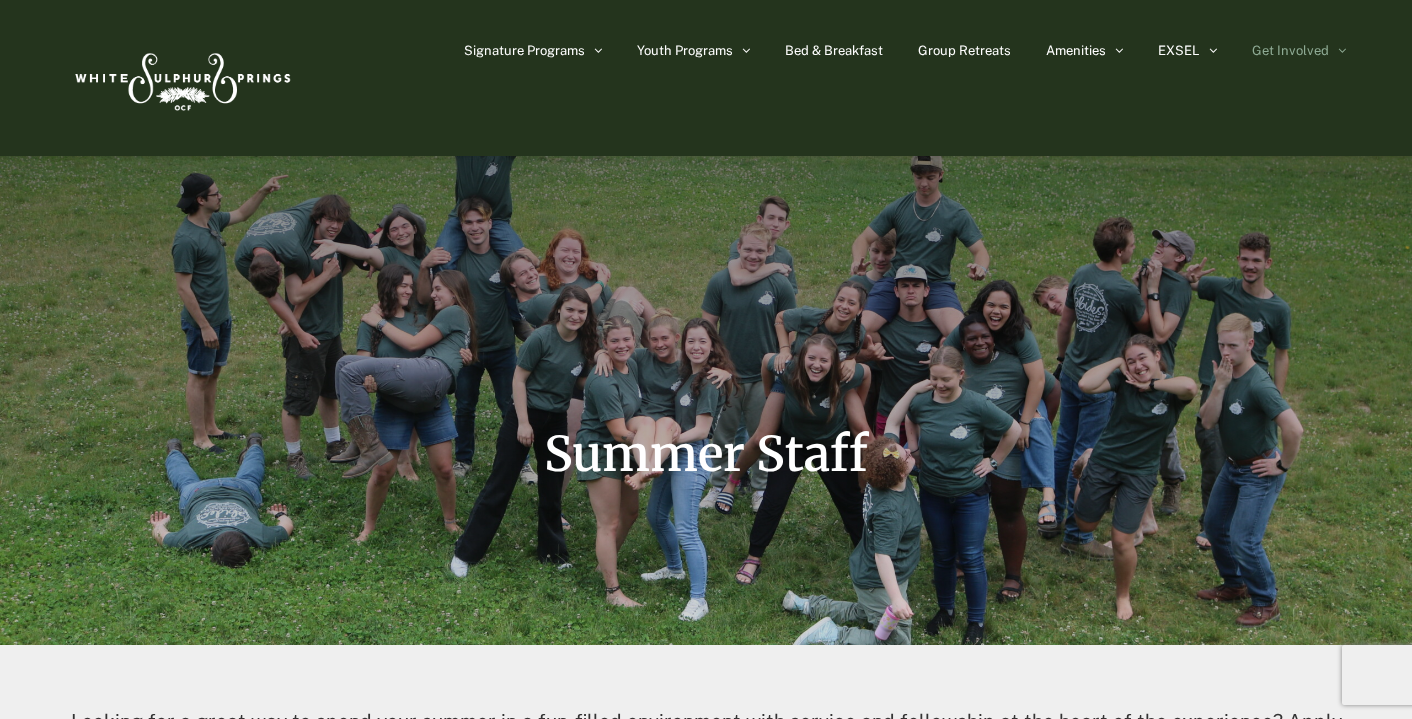 scroll, scrollTop: 0, scrollLeft: 0, axis: both 